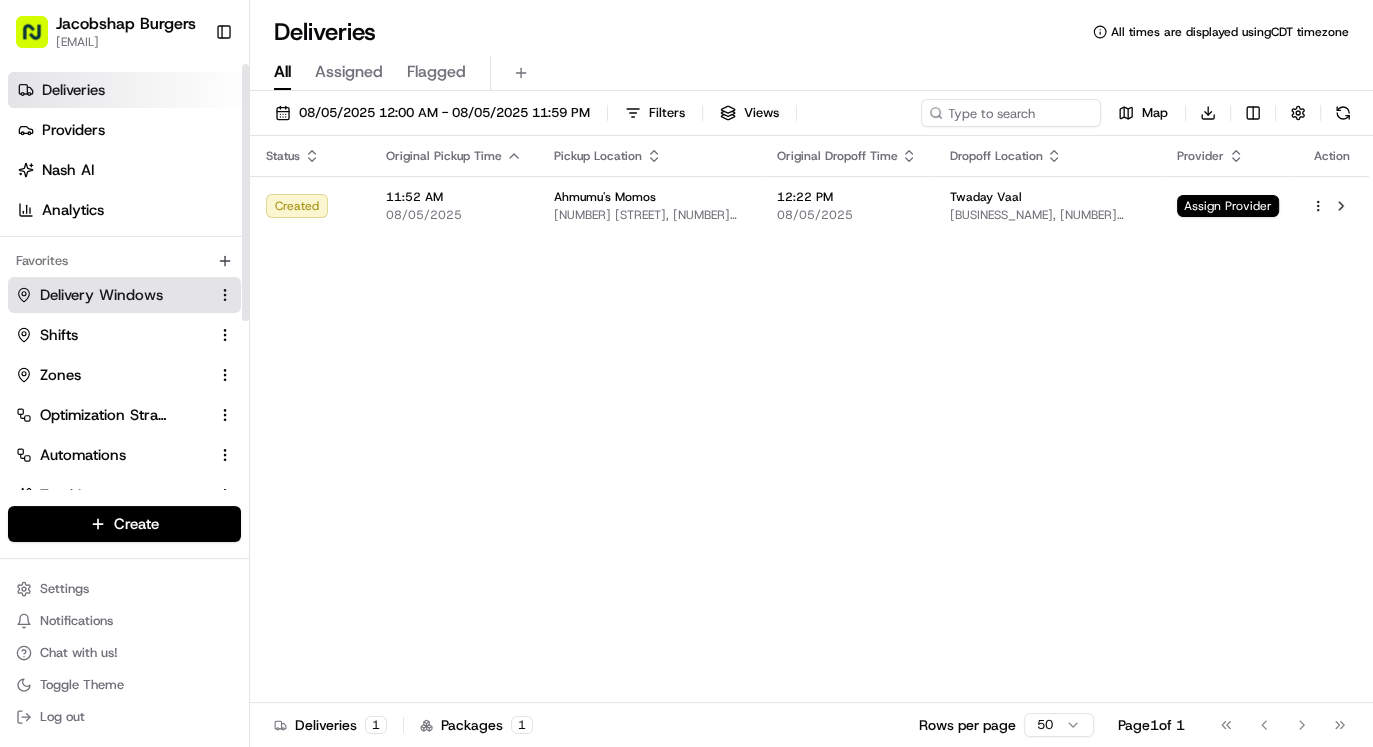 scroll, scrollTop: 0, scrollLeft: 0, axis: both 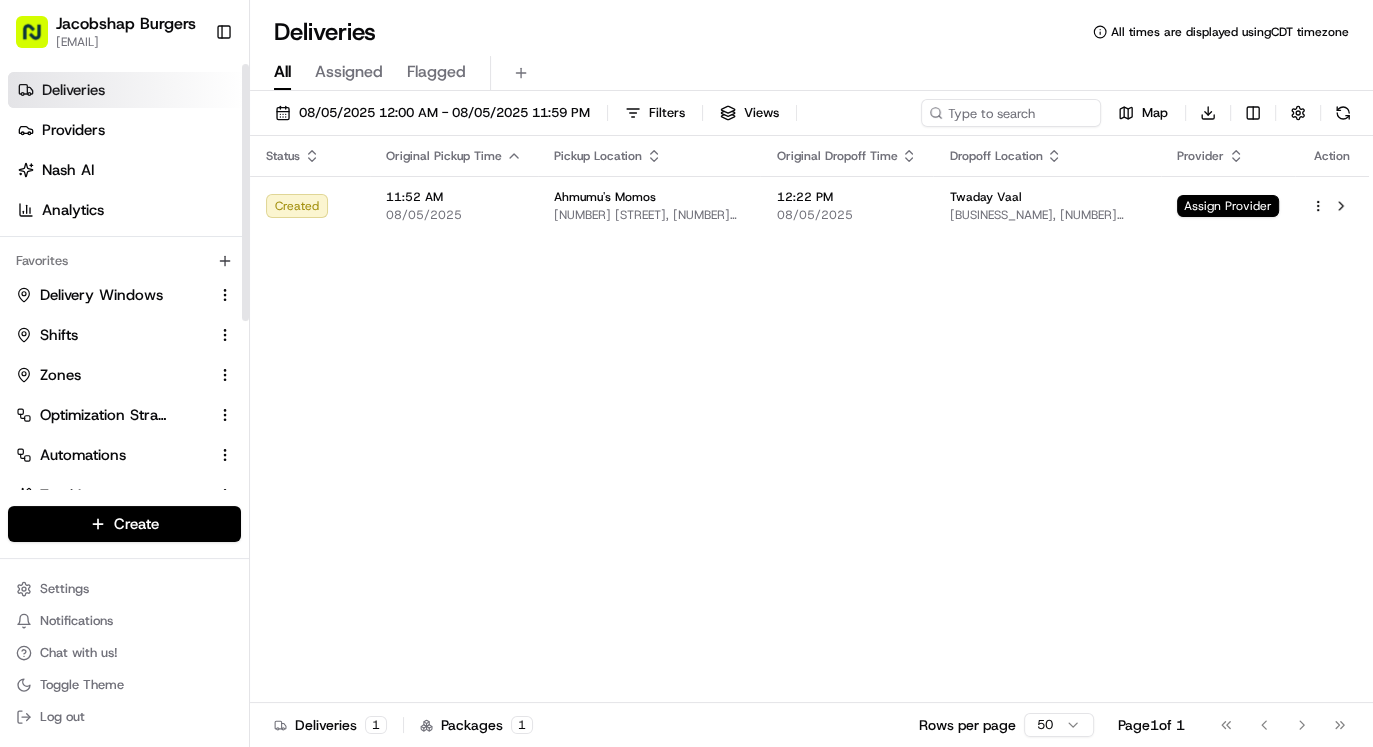 click on "Deliveries" at bounding box center [128, 90] 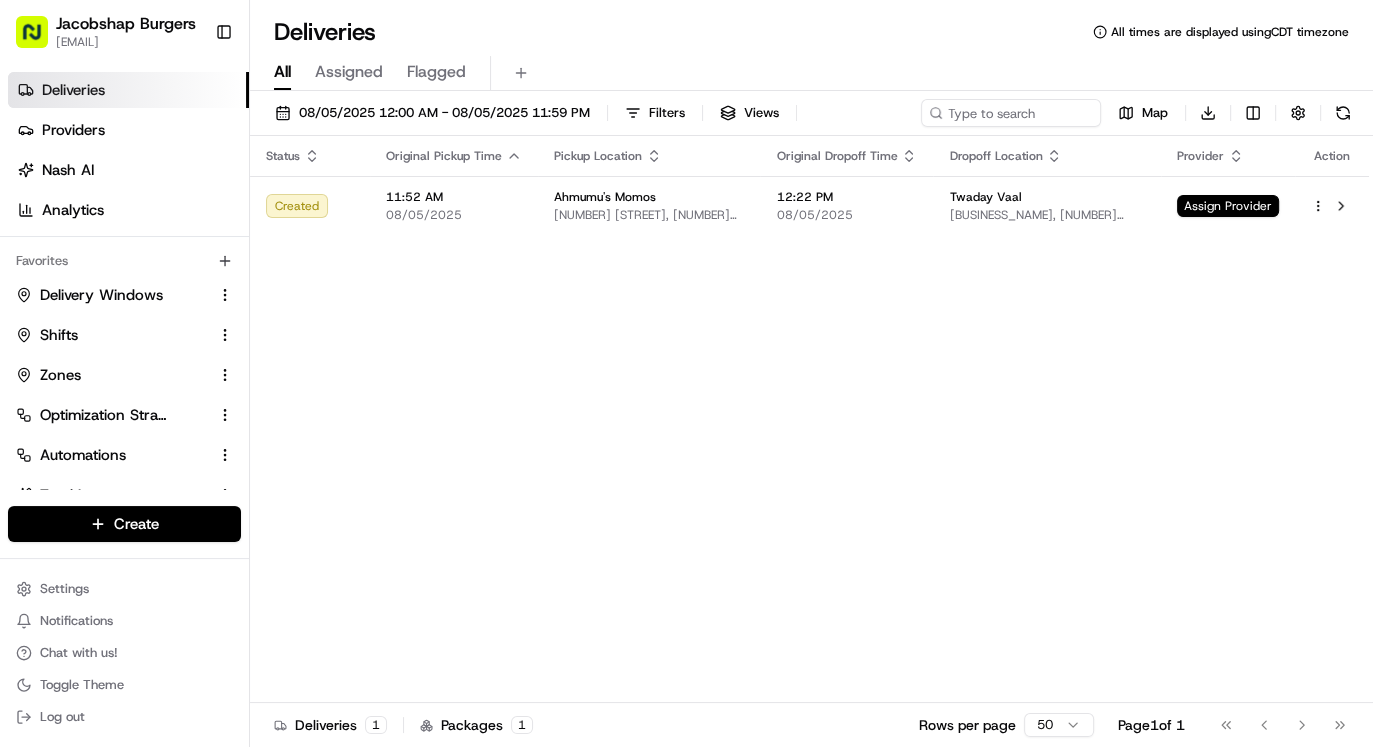 click on "Status Original Pickup Time Pickup Location Original Dropoff Time Dropoff Location Provider Action Created 11:52 AM 08/05/2025 [BUSINESS_NAME] [NUMBER] [STREET], [NUMBER] [STREET], [CITY], [STATE] [POSTAL_CODE], [COUNTRY] 12:22 PM 08/05/2025 [PERSON_NAME] [BUSINESS_NAME], [NUMBER] [STREET] St, [CITY], [STATE] [POSTAL_CODE], [COUNTRY] Assign Provider" at bounding box center [809, 419] 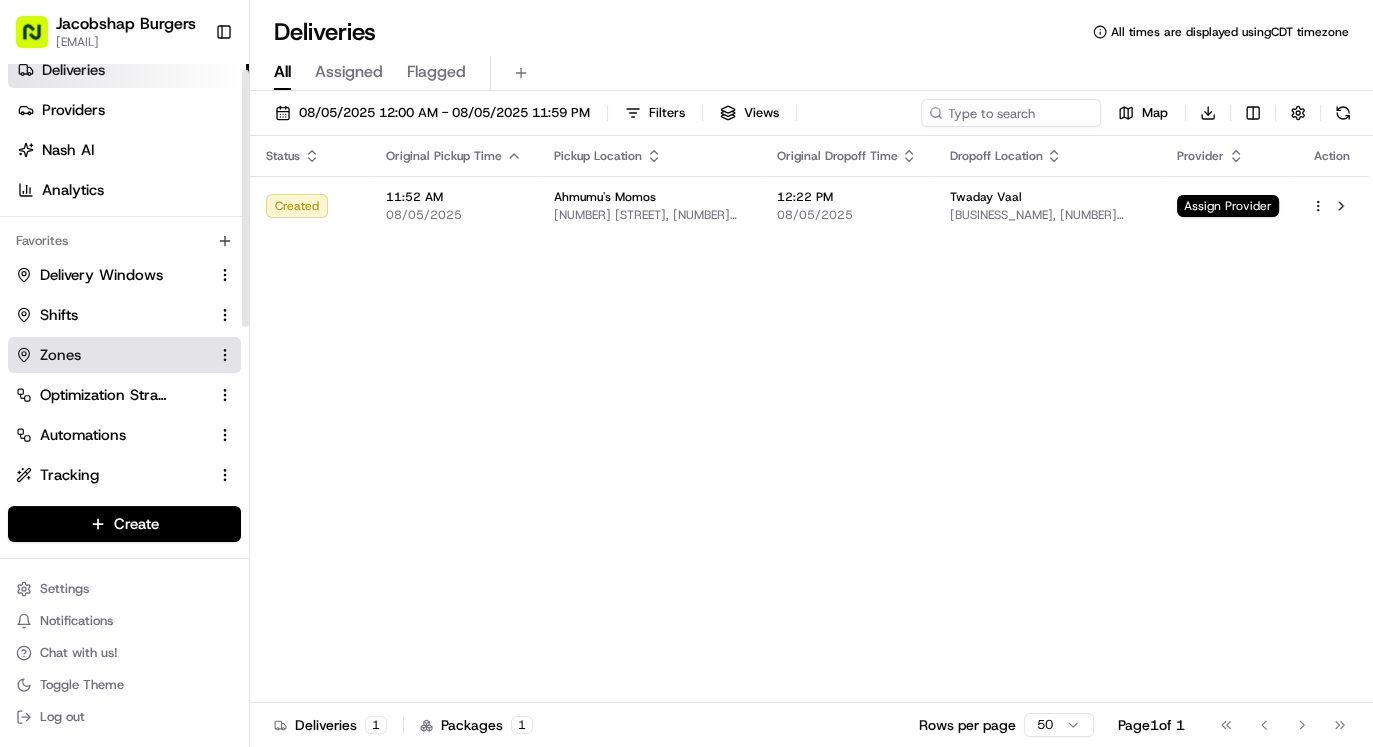 scroll, scrollTop: 0, scrollLeft: 0, axis: both 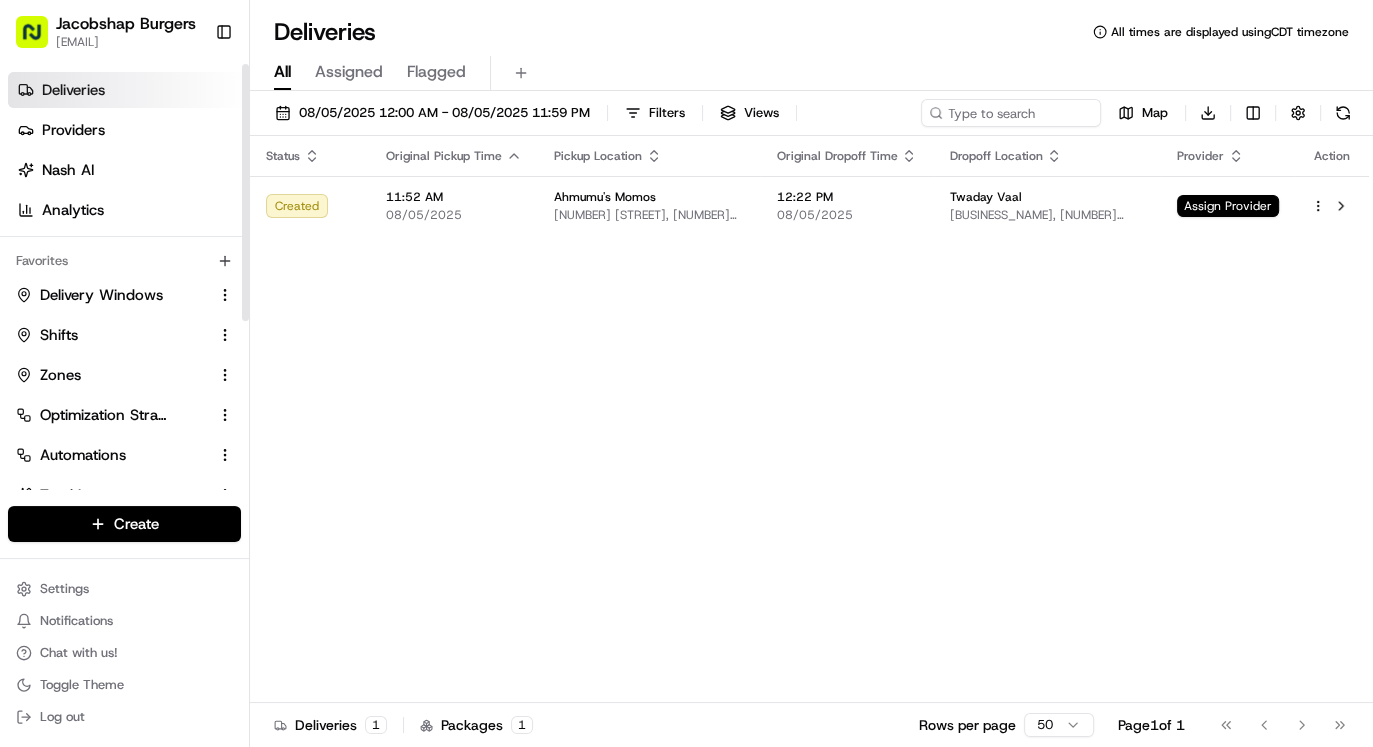 click on "Status Original Pickup Time Pickup Location Original Dropoff Time Dropoff Location Provider Action Created 11:52 AM 08/05/2025 [BUSINESS_NAME] [NUMBER] [STREET], [NUMBER] [STREET], [CITY], [STATE] [POSTAL_CODE], [COUNTRY] 12:22 PM 08/05/2025 [PERSON_NAME] [BUSINESS_NAME], [NUMBER] [STREET] St, [CITY], [STATE] [POSTAL_CODE], [COUNTRY] Assign Provider" at bounding box center [809, 419] 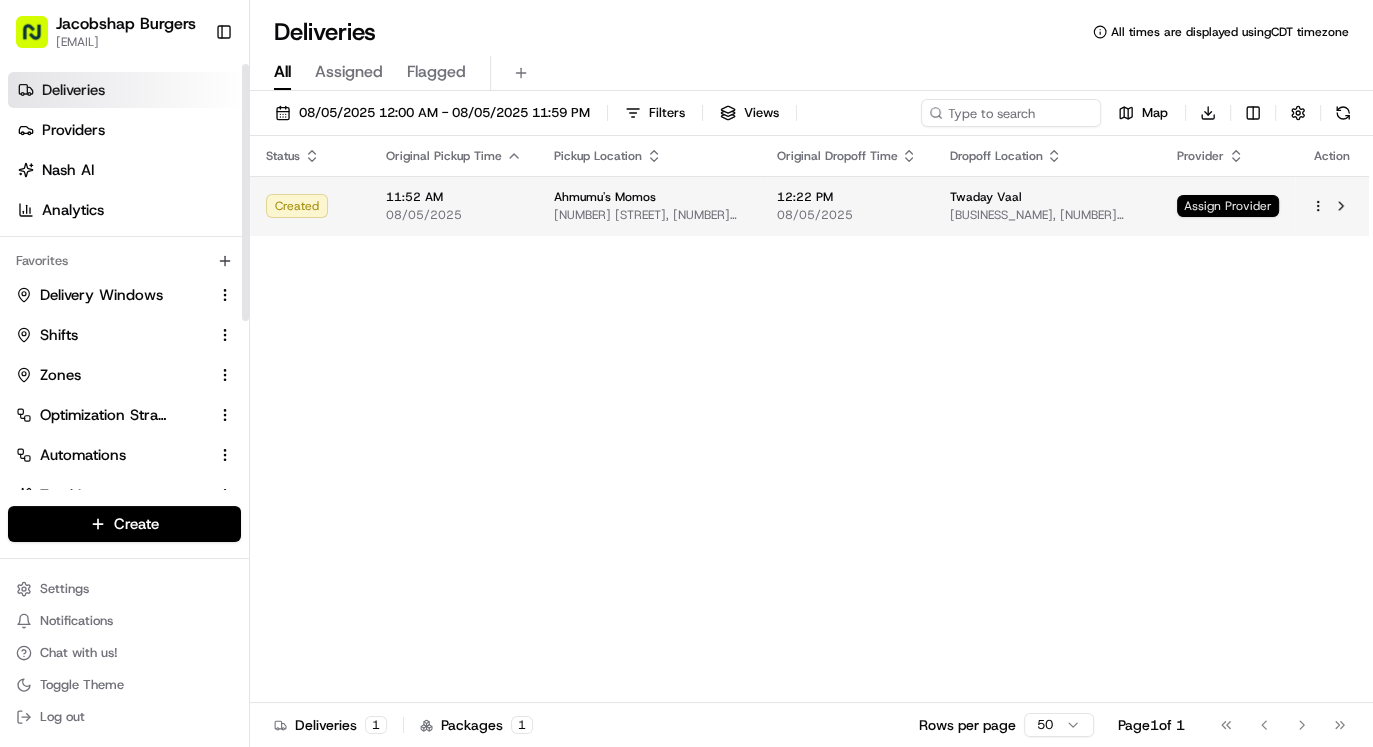 click on "Assign Provider" at bounding box center [1228, 206] 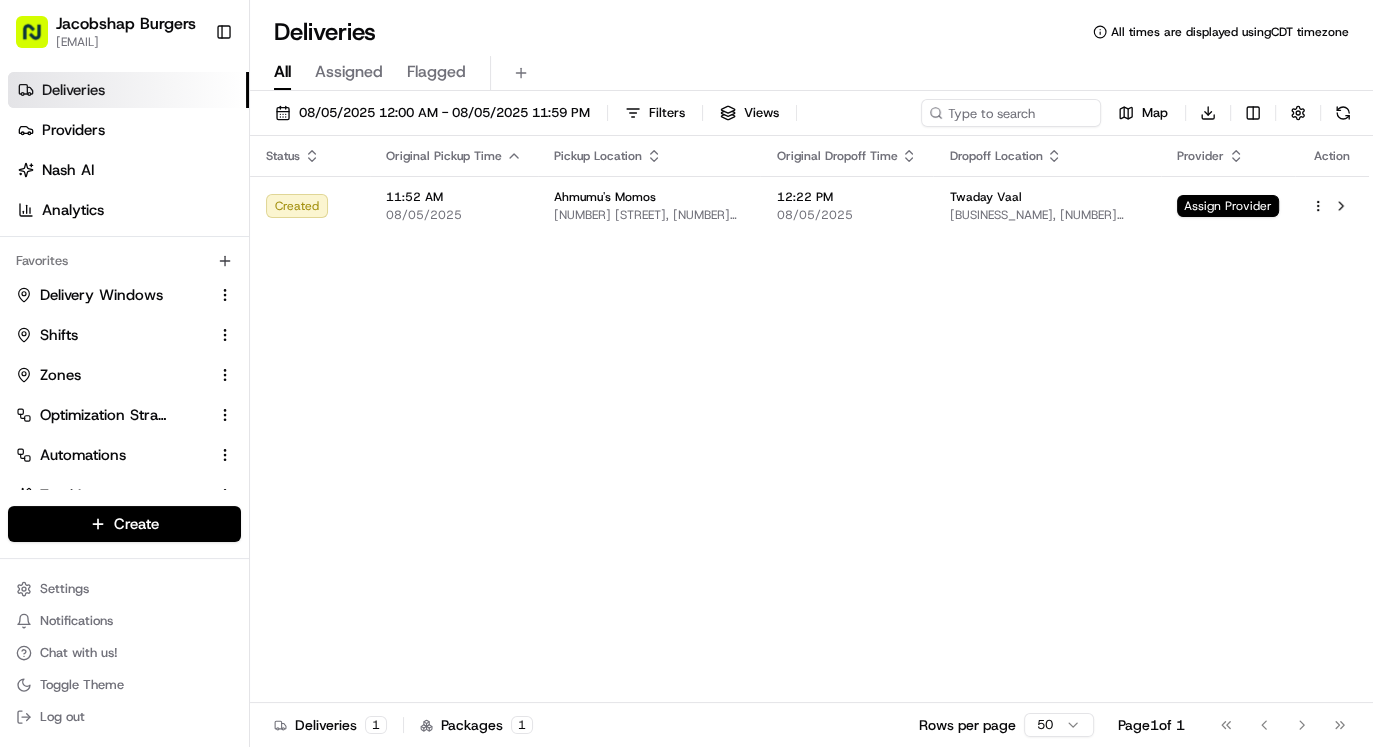 click on "All Assigned Flagged" at bounding box center [811, 69] 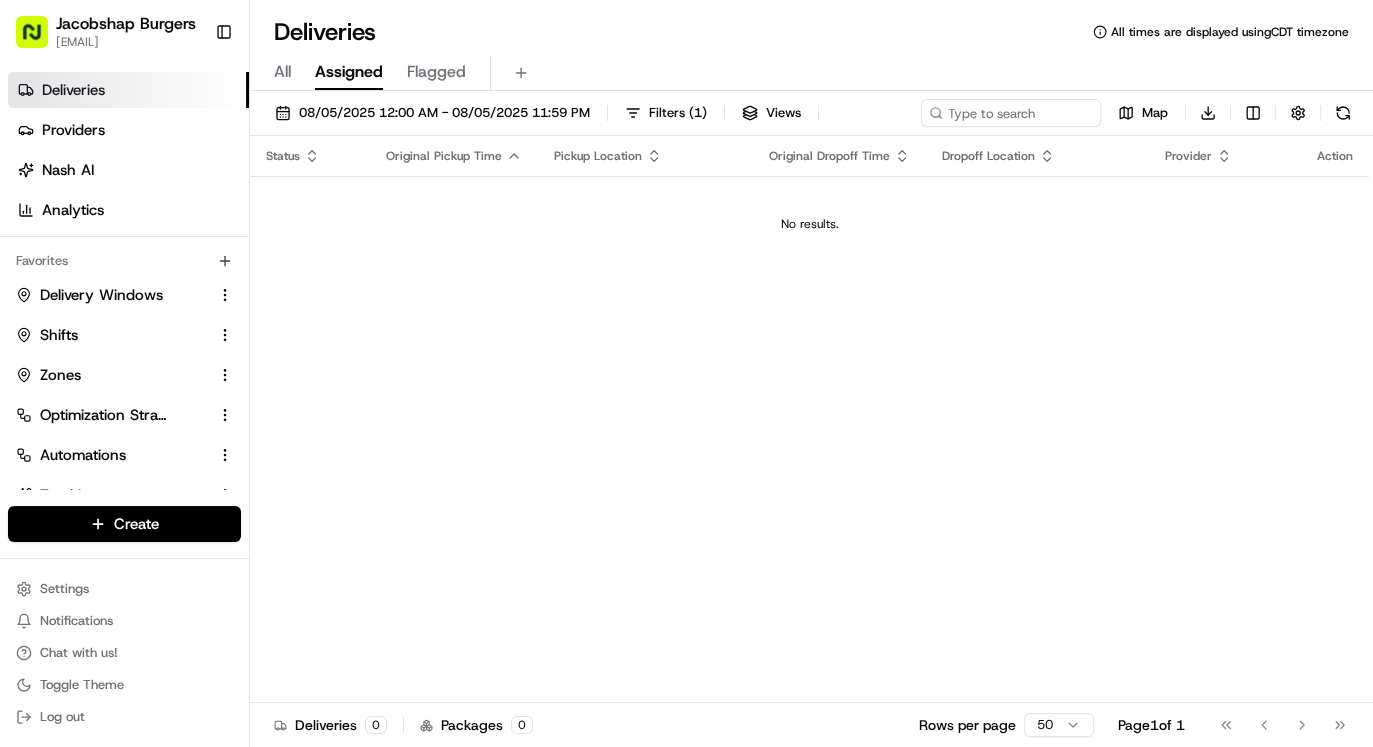 click on "Flagged" at bounding box center (436, 72) 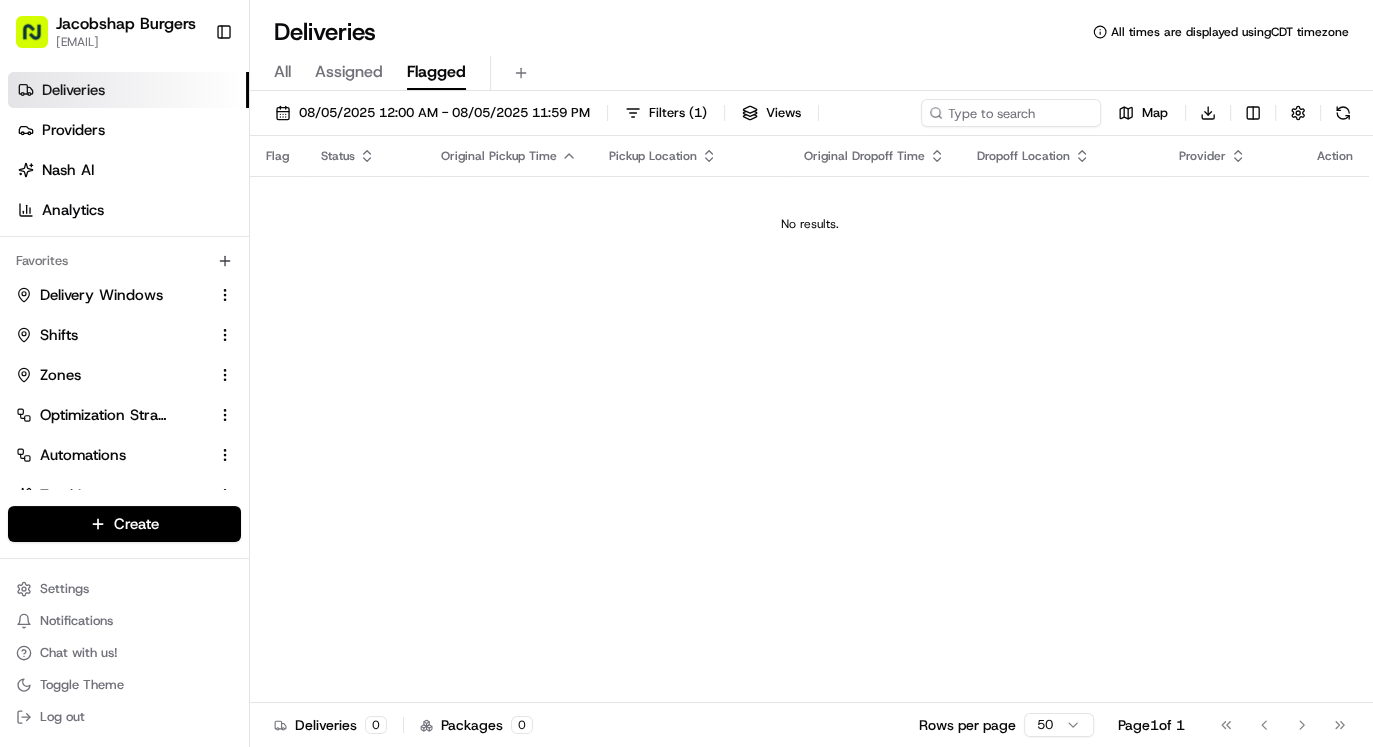 click on "All" at bounding box center [282, 72] 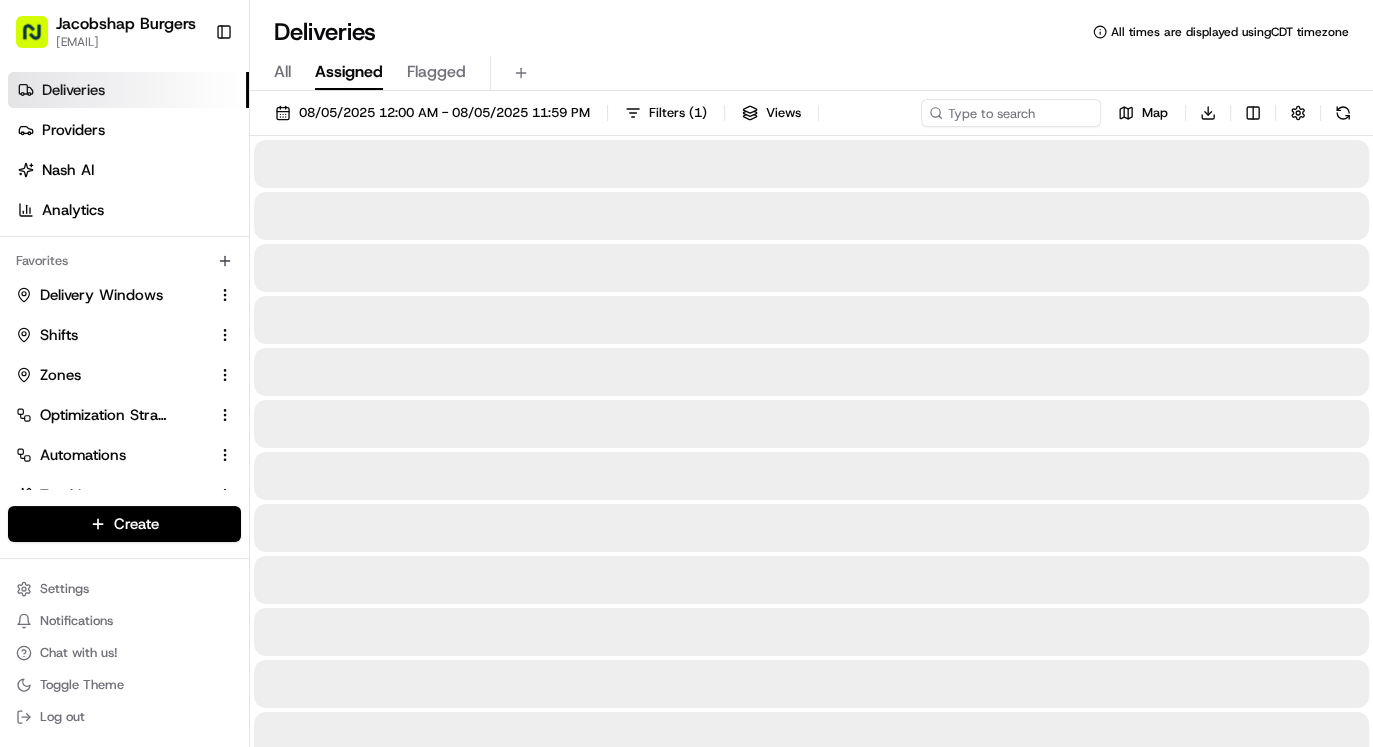click on "Assigned" at bounding box center (349, 72) 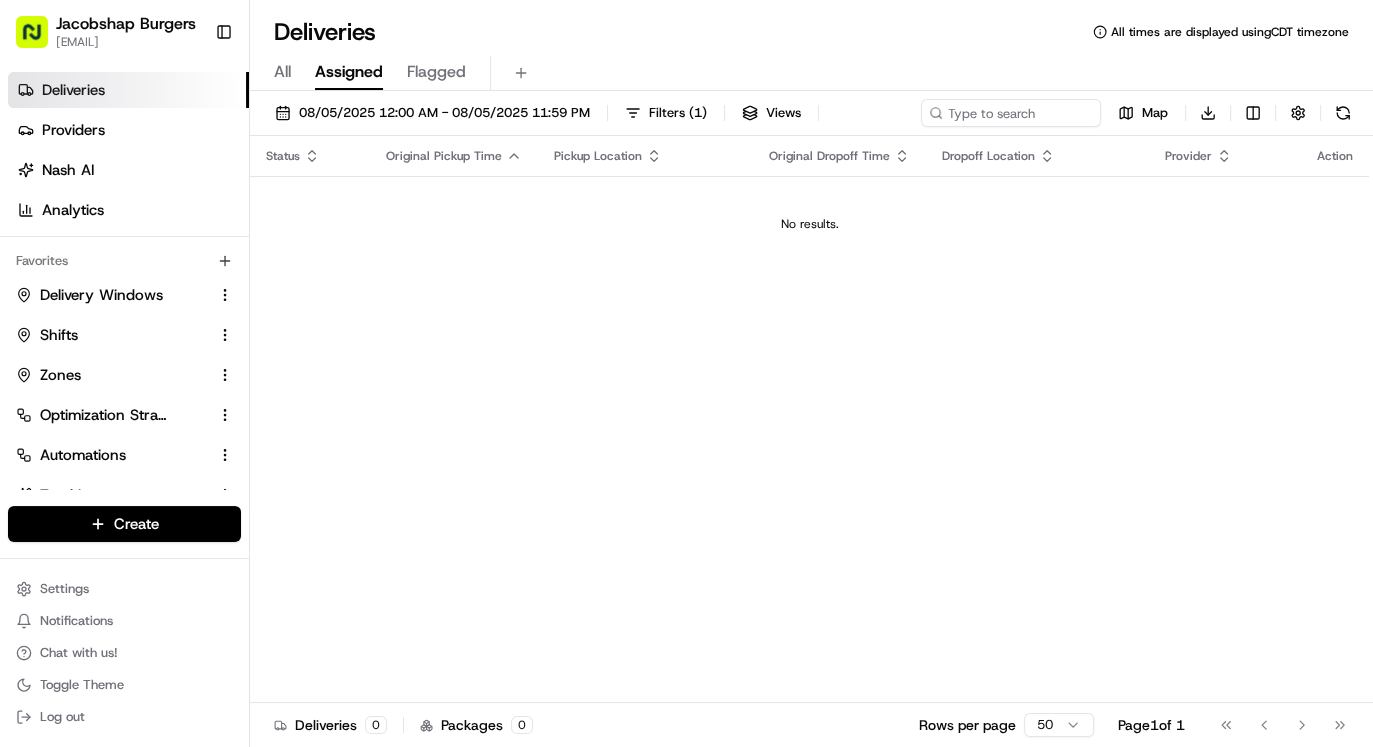 click on "Flagged" at bounding box center [436, 72] 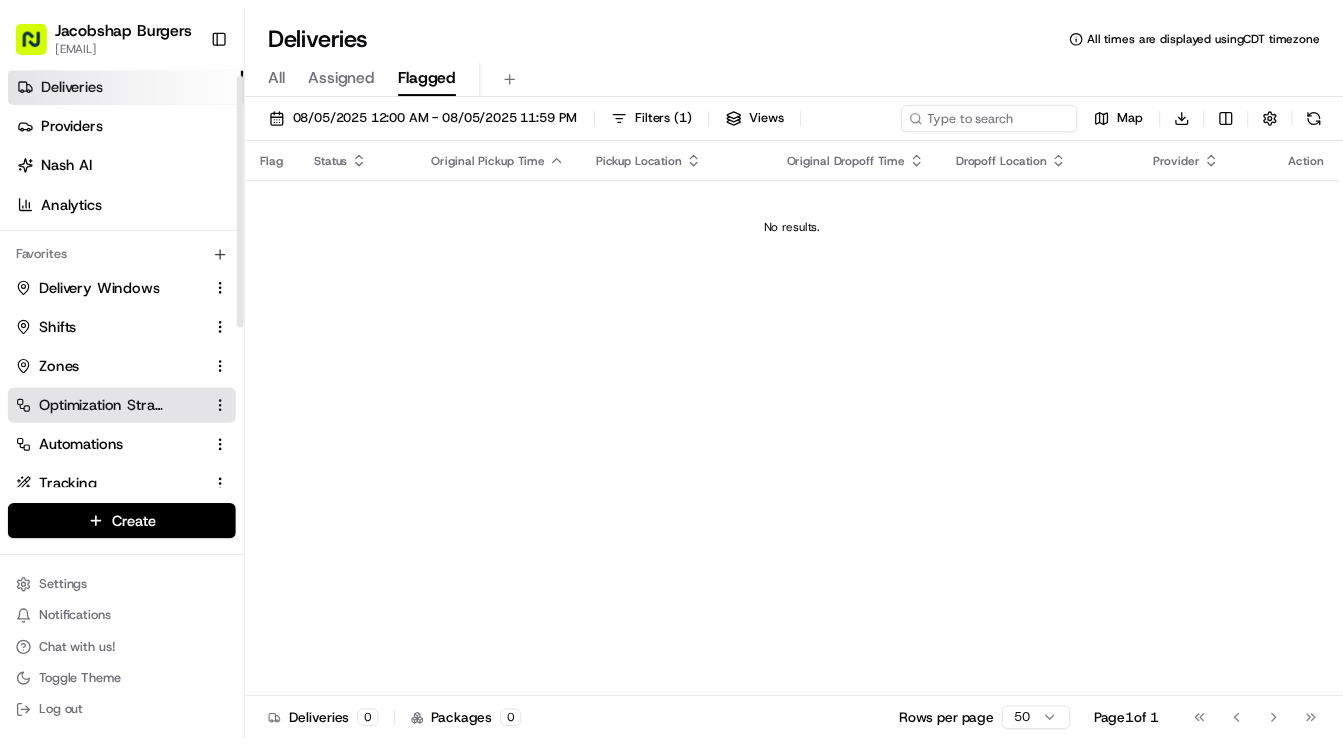 scroll, scrollTop: 0, scrollLeft: 0, axis: both 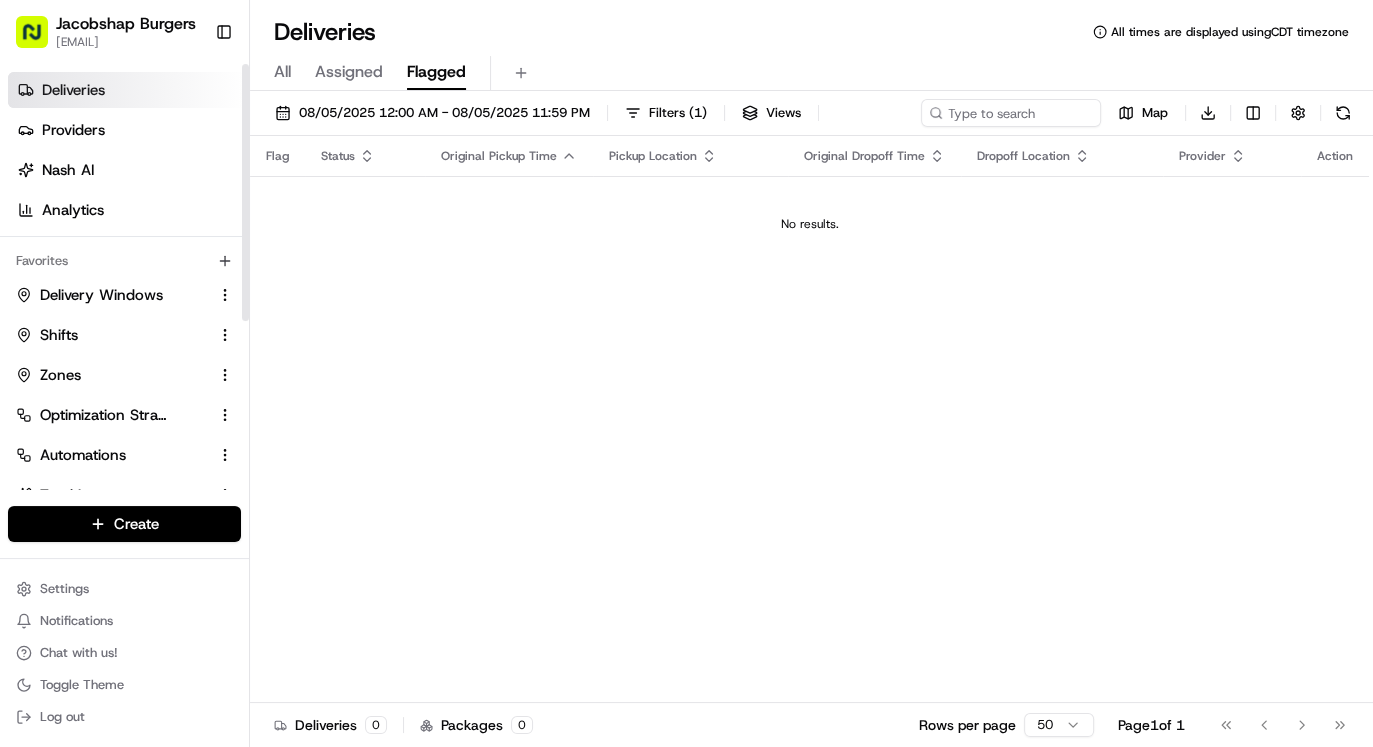 click on "Deliveries" at bounding box center (128, 90) 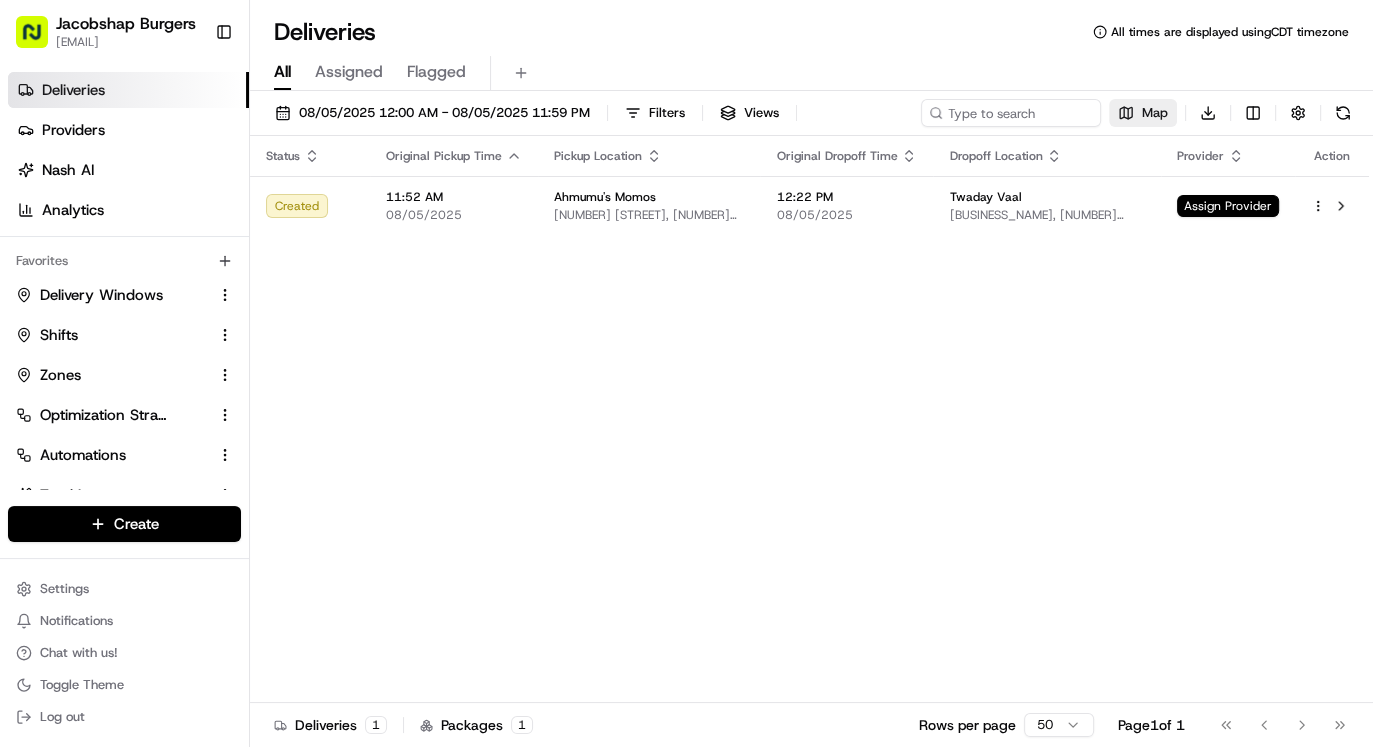 click on "Map" at bounding box center (1143, 113) 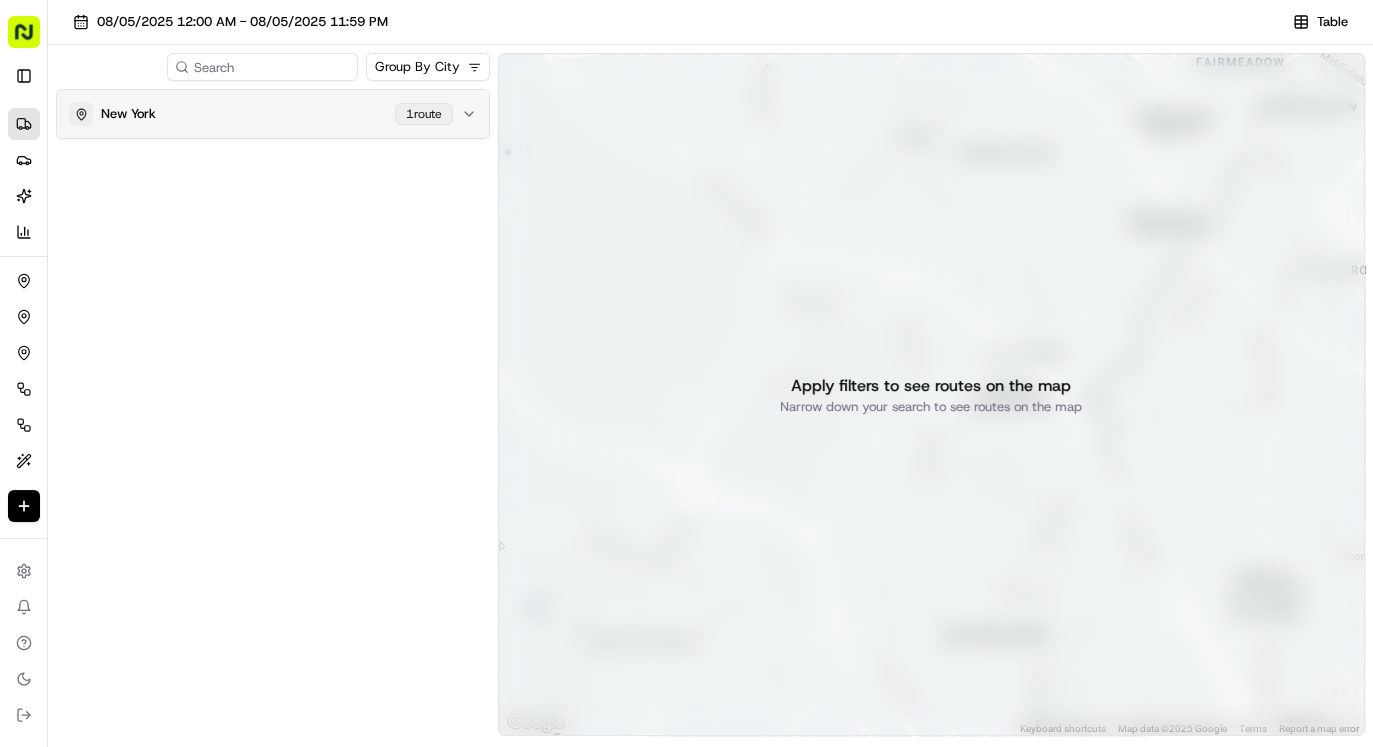 click on "[CITY] 1  route" at bounding box center (261, 114) 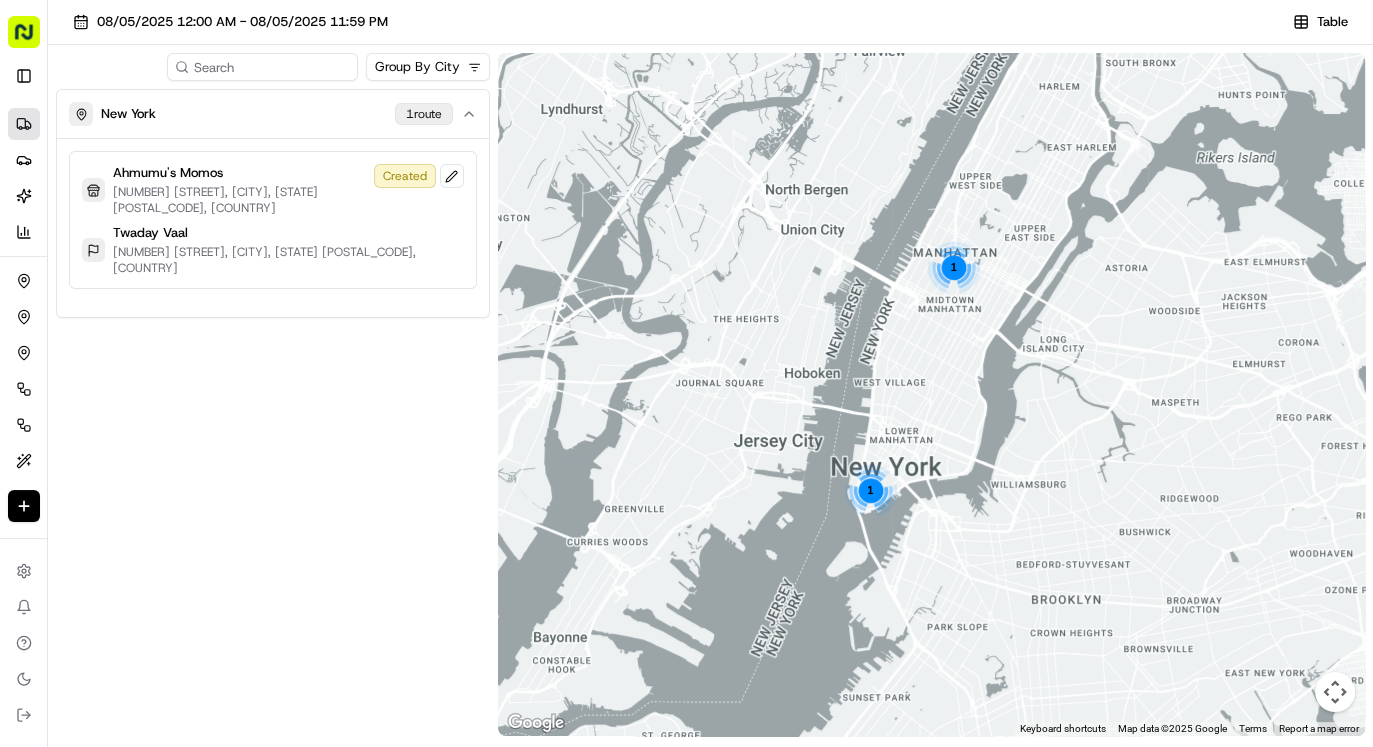 drag, startPoint x: 1046, startPoint y: 337, endPoint x: 989, endPoint y: 365, distance: 63.505905 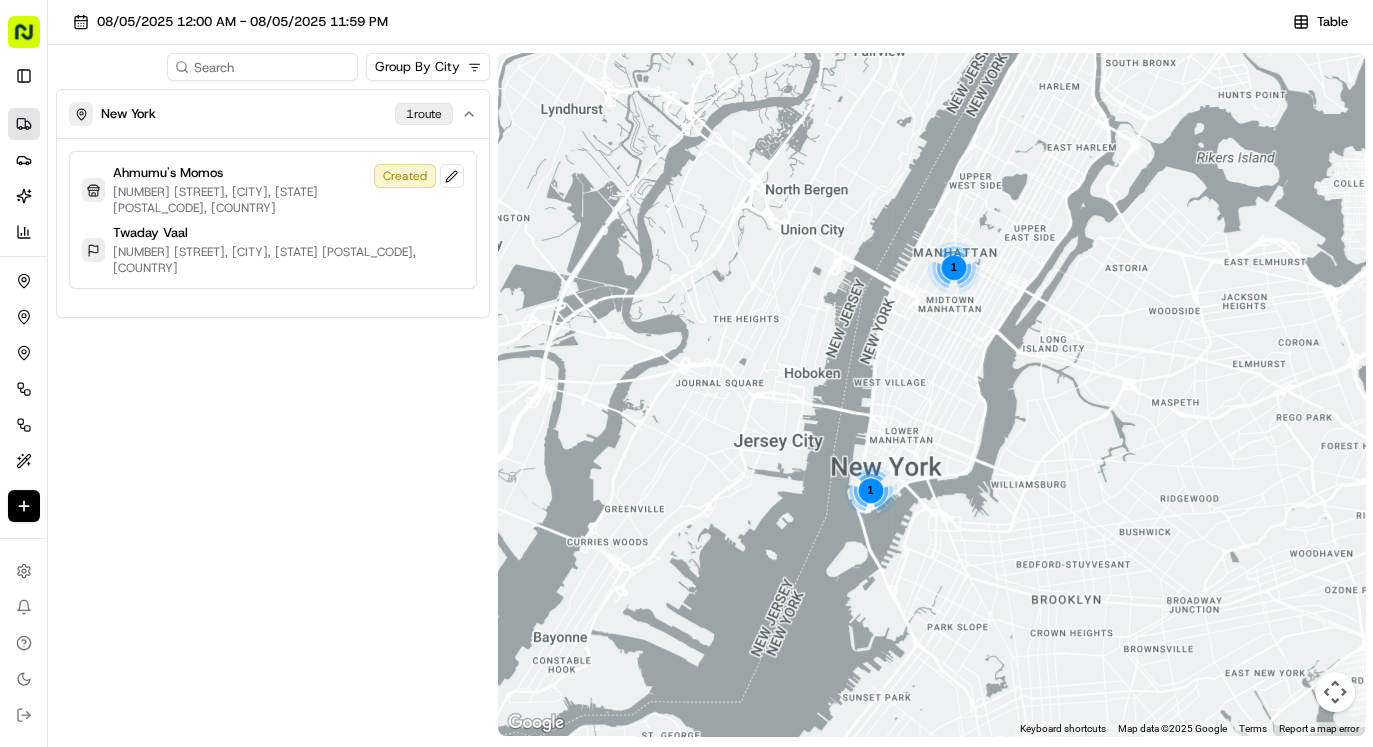 click on "1" at bounding box center (953, 267) 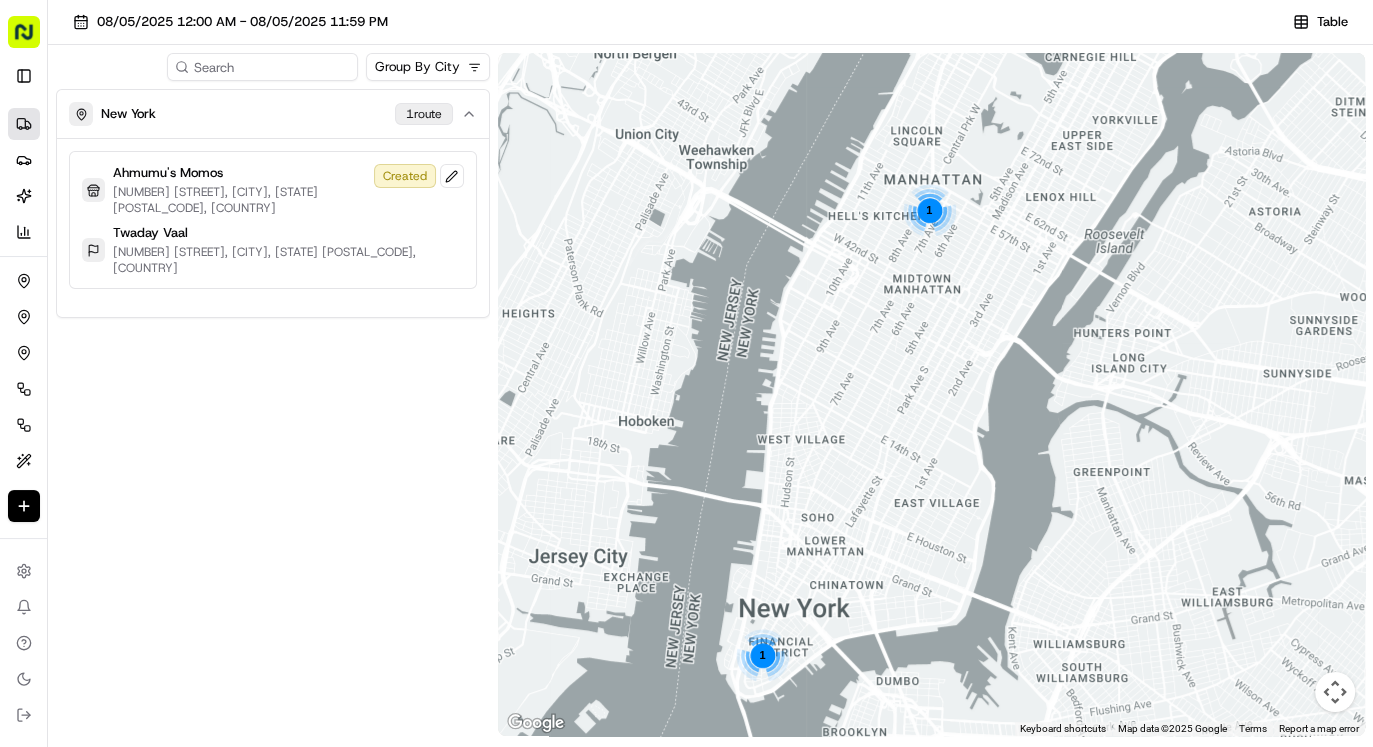 drag, startPoint x: 904, startPoint y: 547, endPoint x: 907, endPoint y: 383, distance: 164.02744 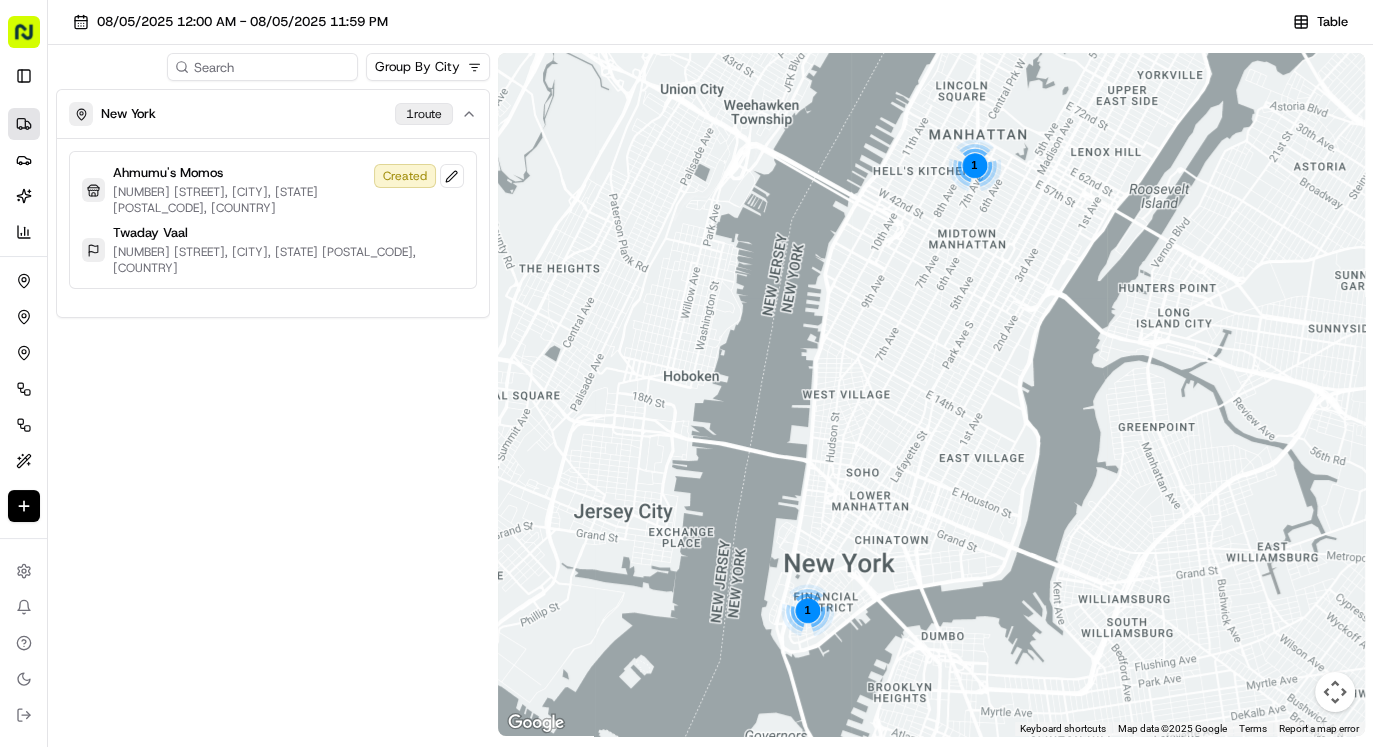 drag, startPoint x: 901, startPoint y: 412, endPoint x: 940, endPoint y: 399, distance: 41.109608 